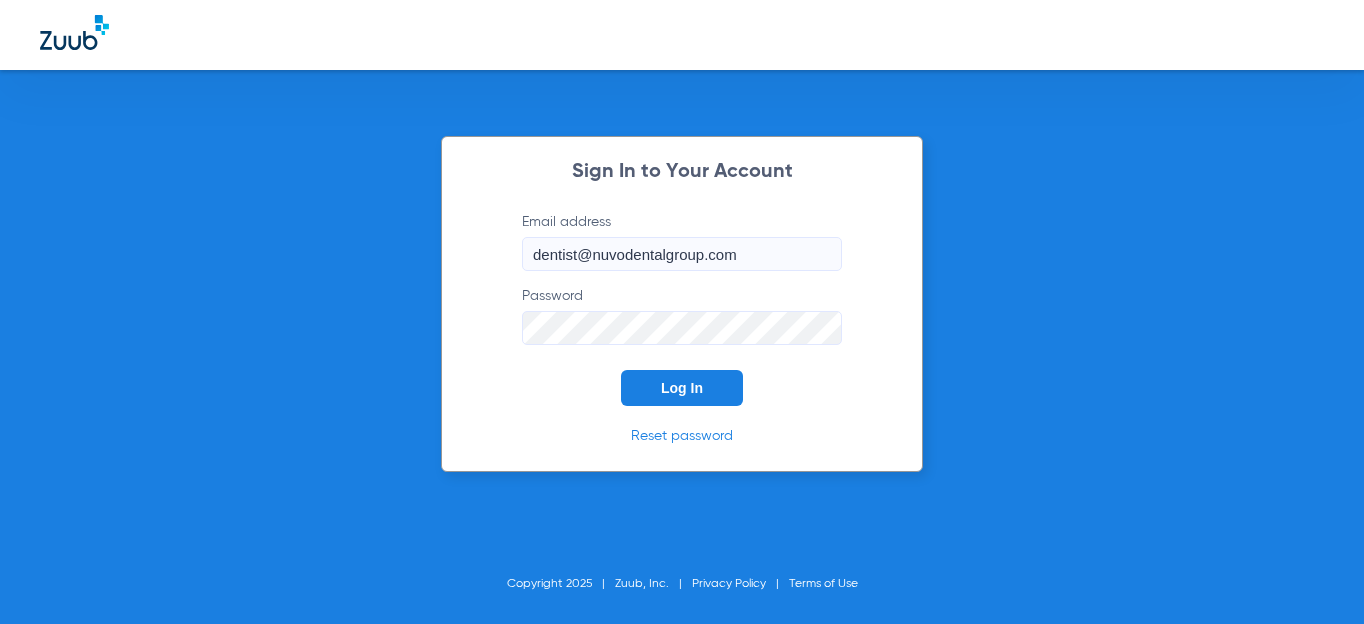 scroll, scrollTop: 0, scrollLeft: 0, axis: both 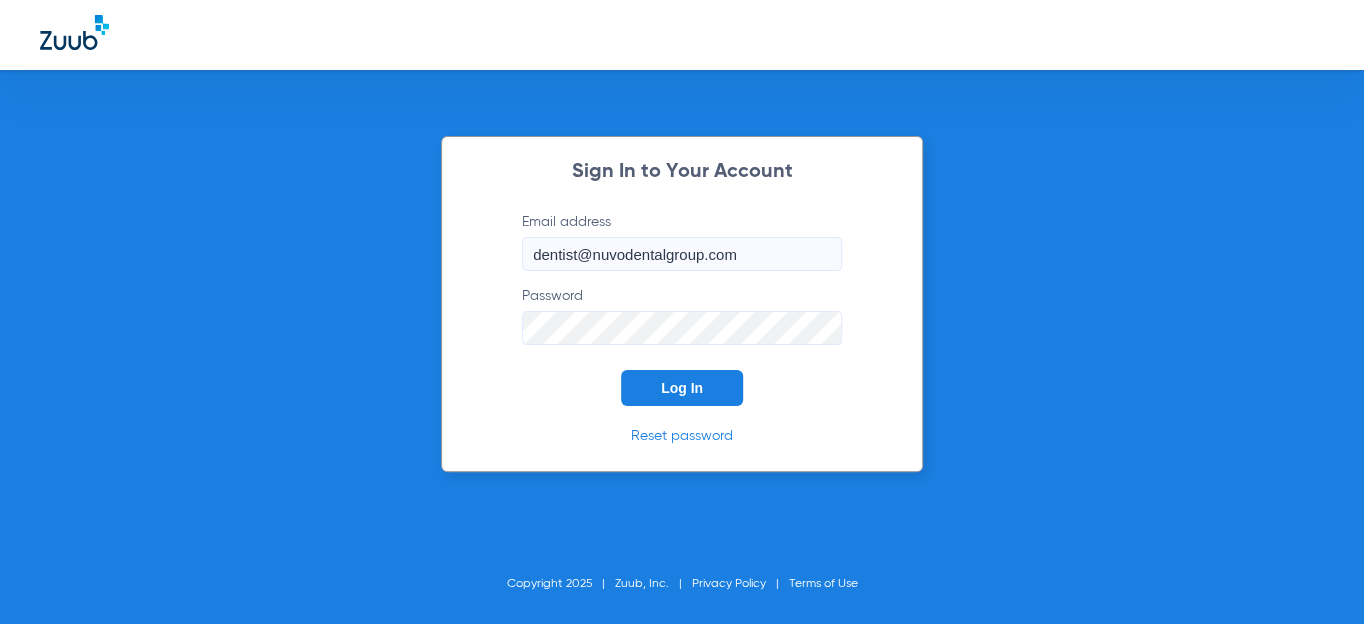 click on "Log In" 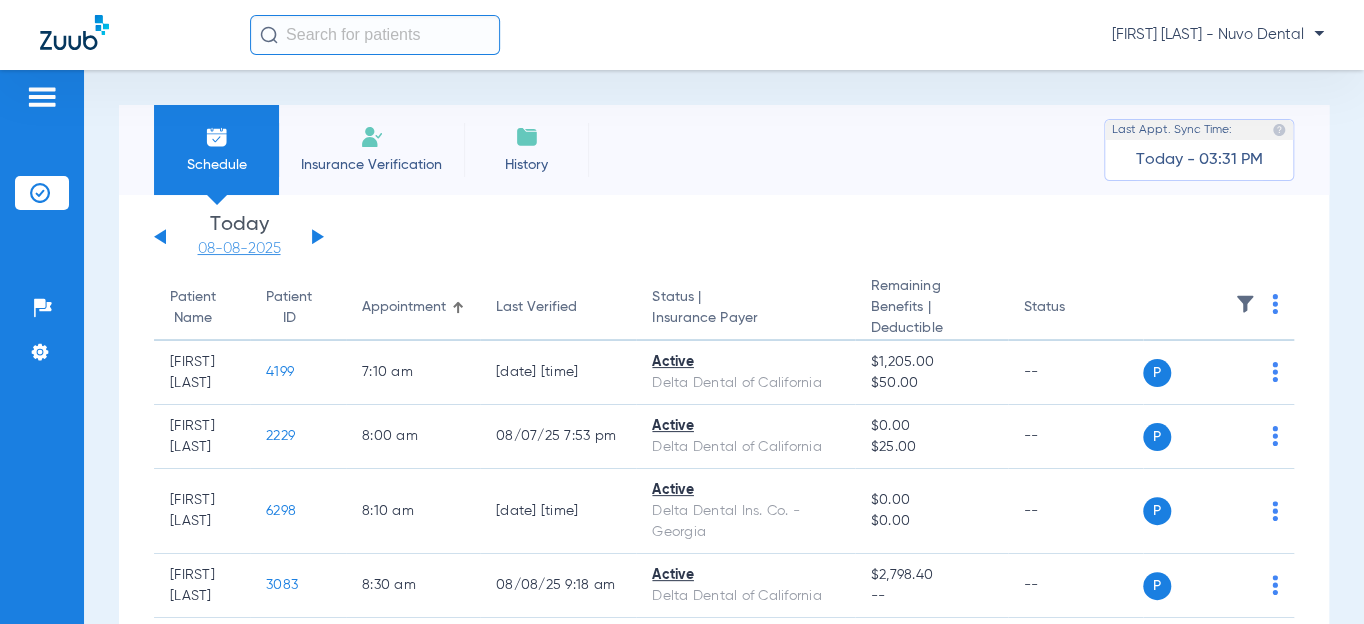 click on "08-08-2025" 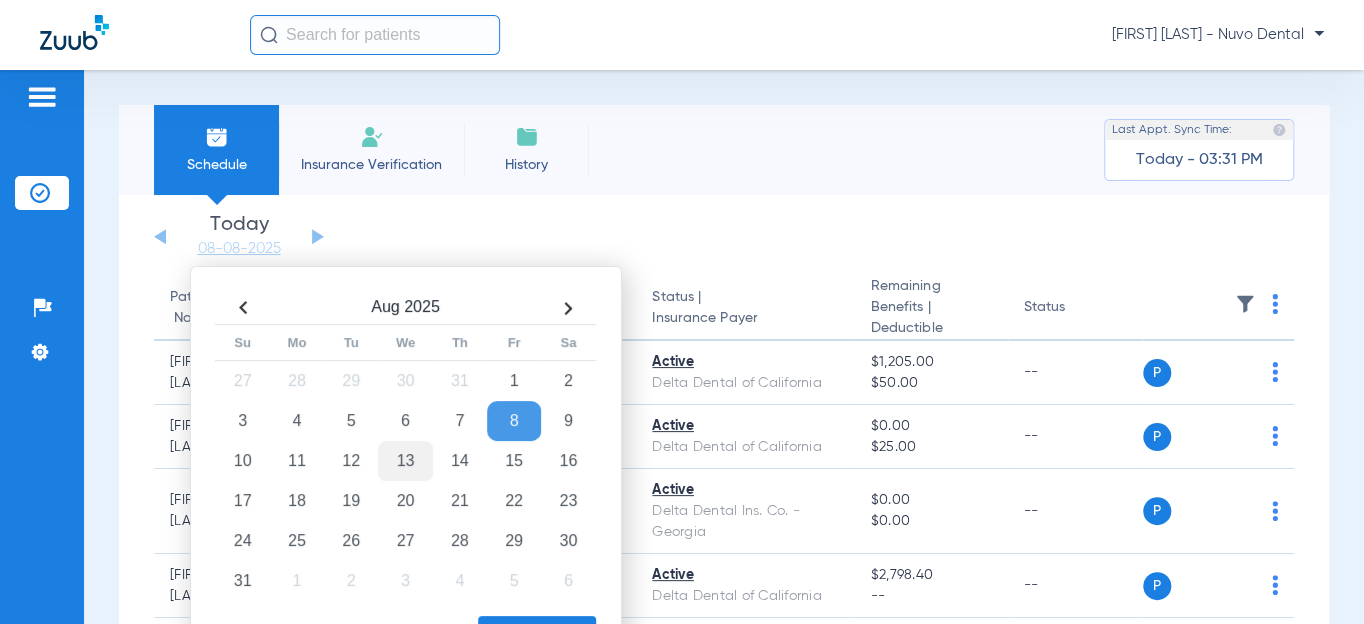 click on "13" 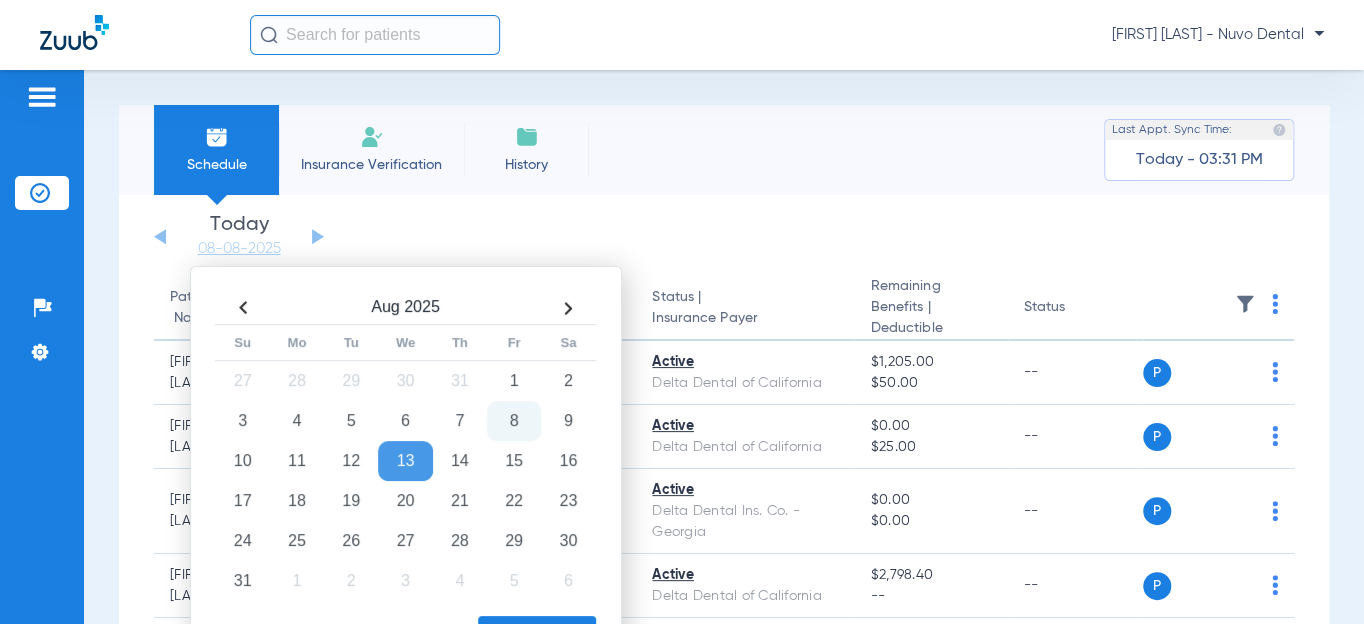click on "Apply" 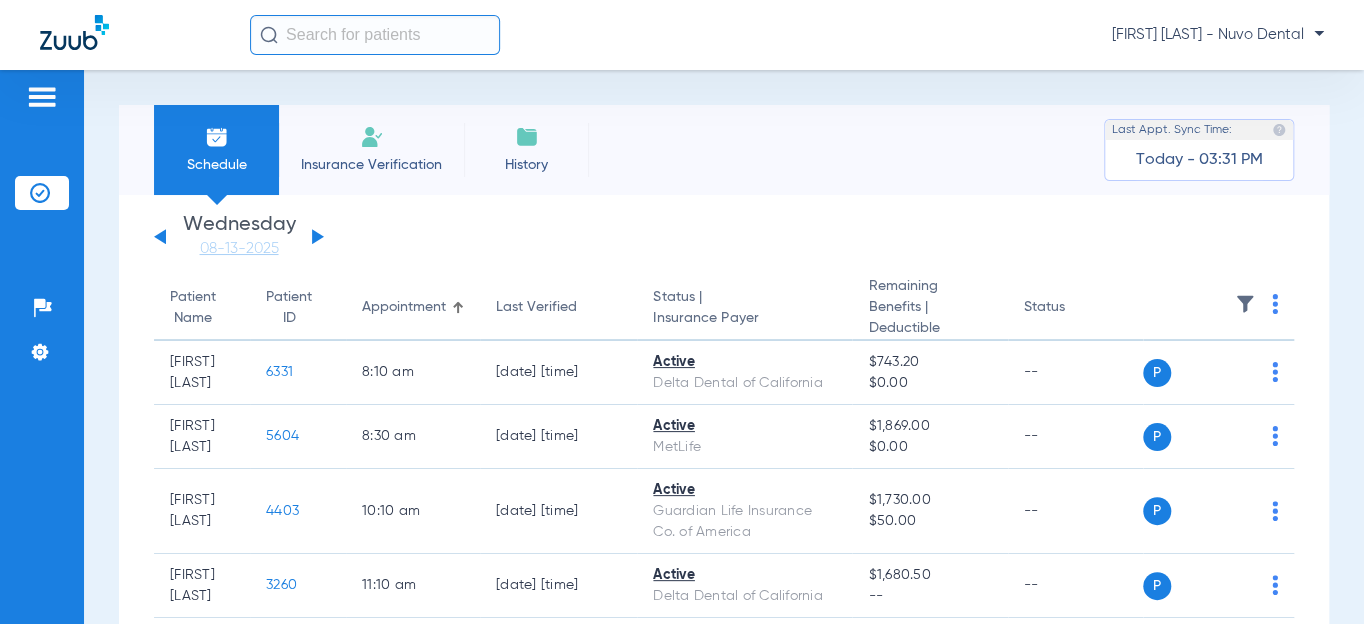 click on "Patient Name" 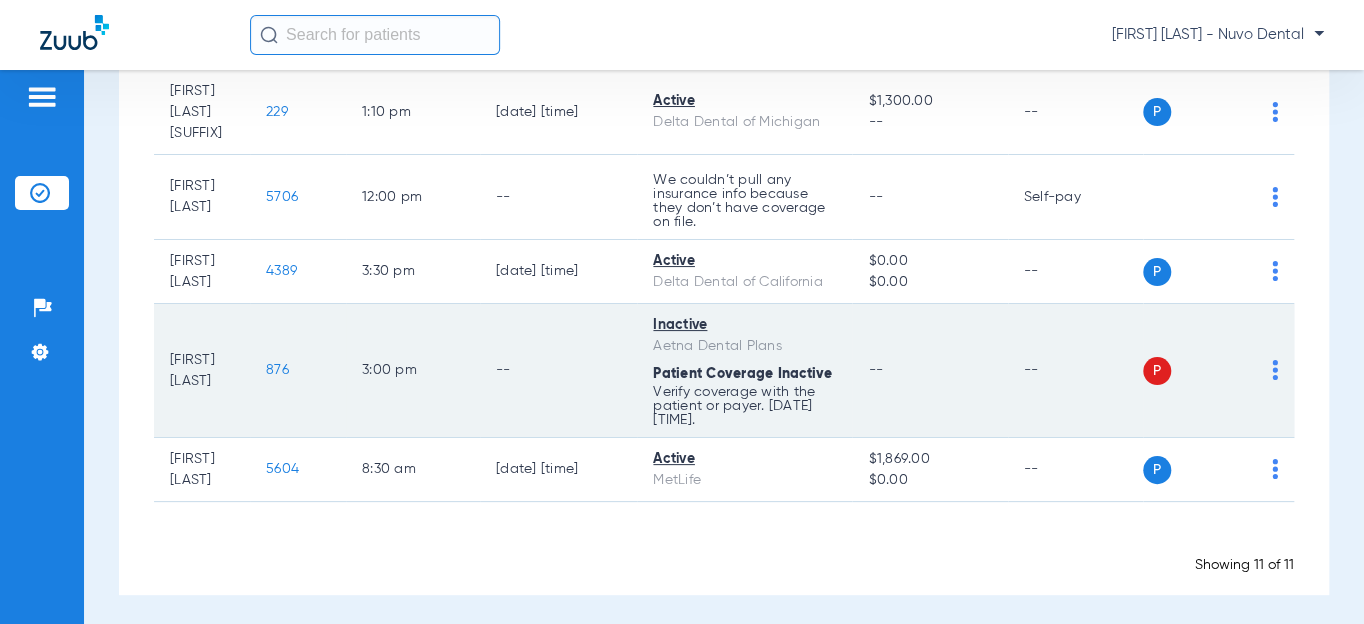 scroll, scrollTop: 601, scrollLeft: 0, axis: vertical 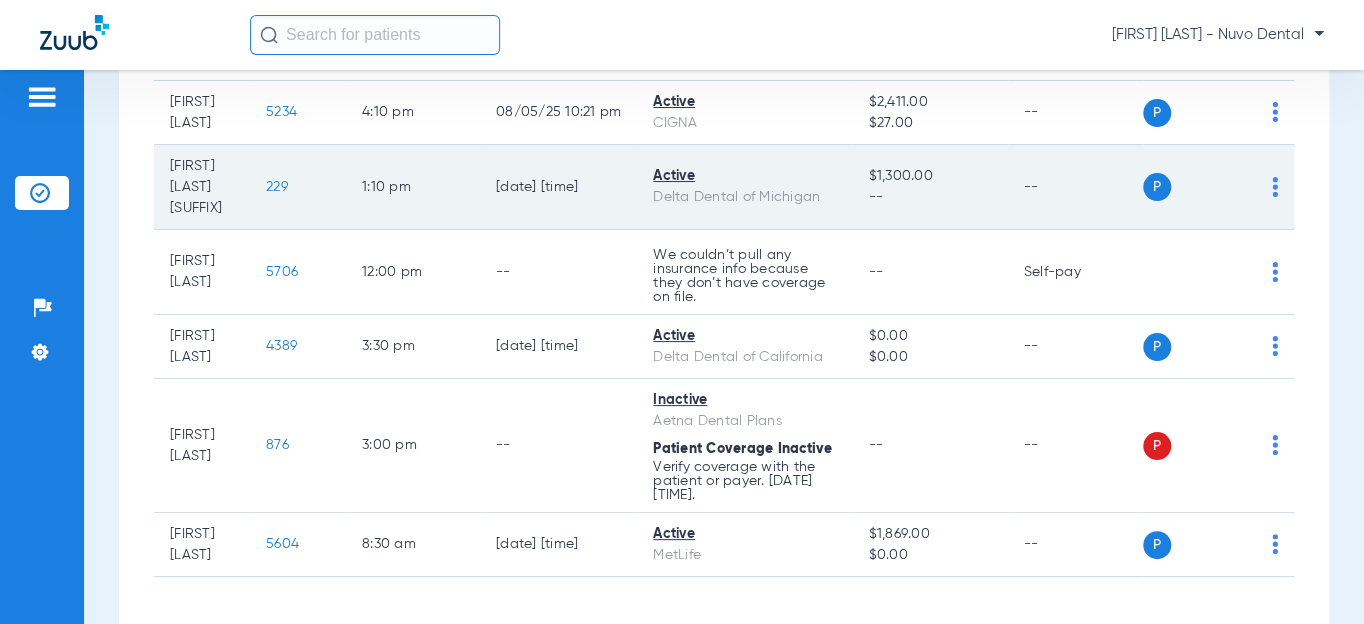 click on "229" 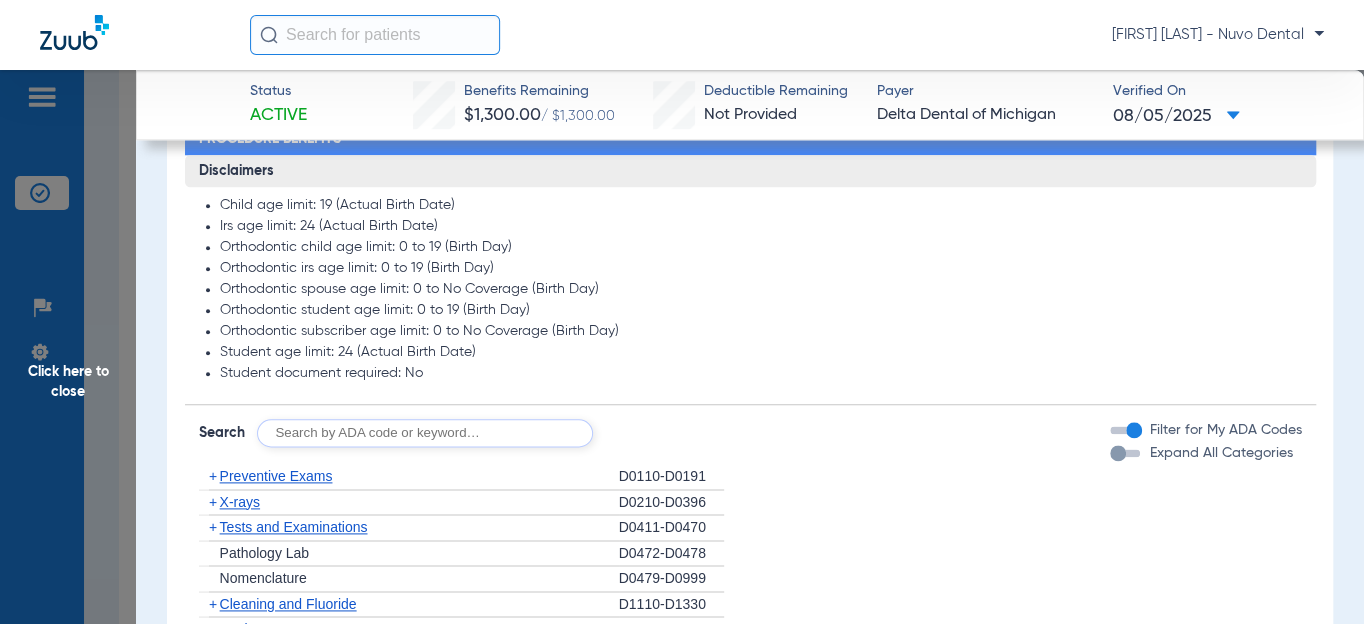 scroll, scrollTop: 1181, scrollLeft: 0, axis: vertical 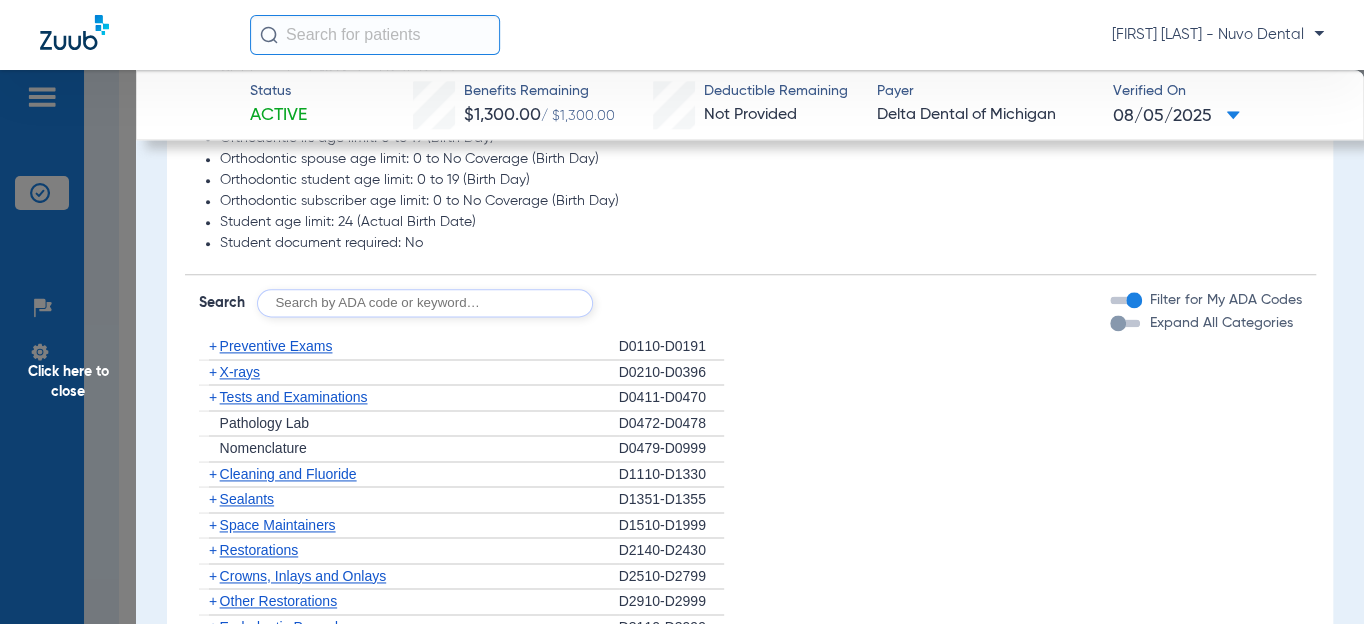 click 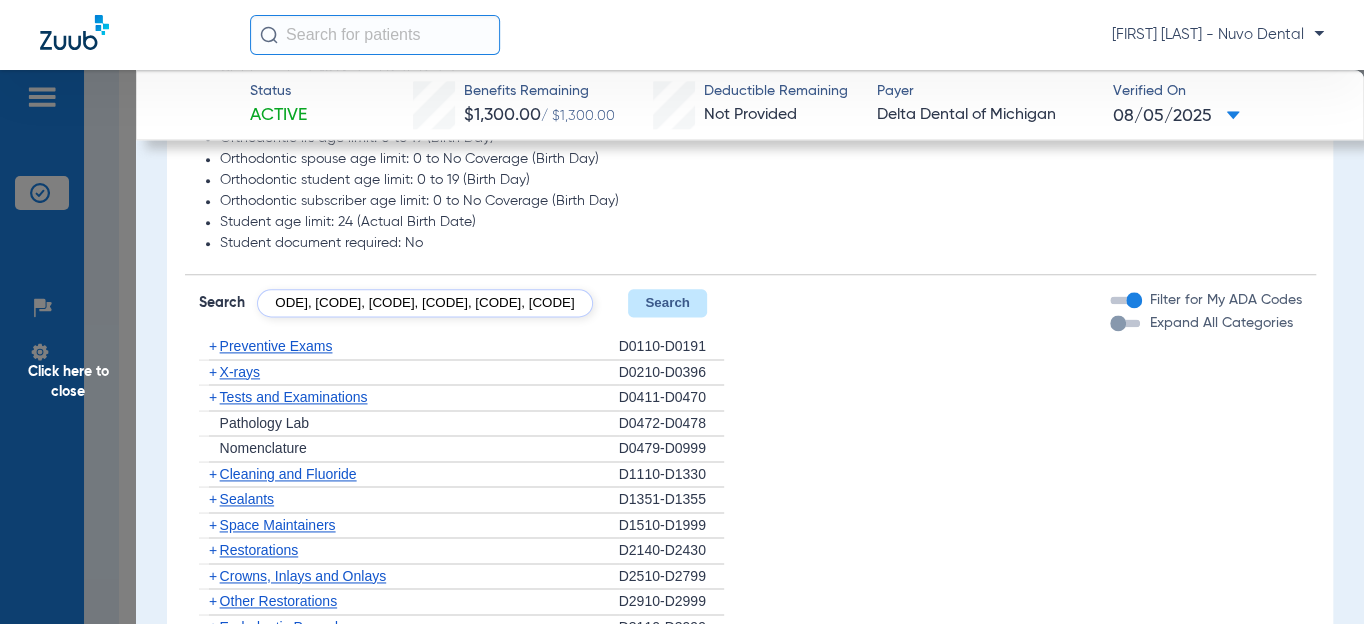 scroll, scrollTop: 0, scrollLeft: 150, axis: horizontal 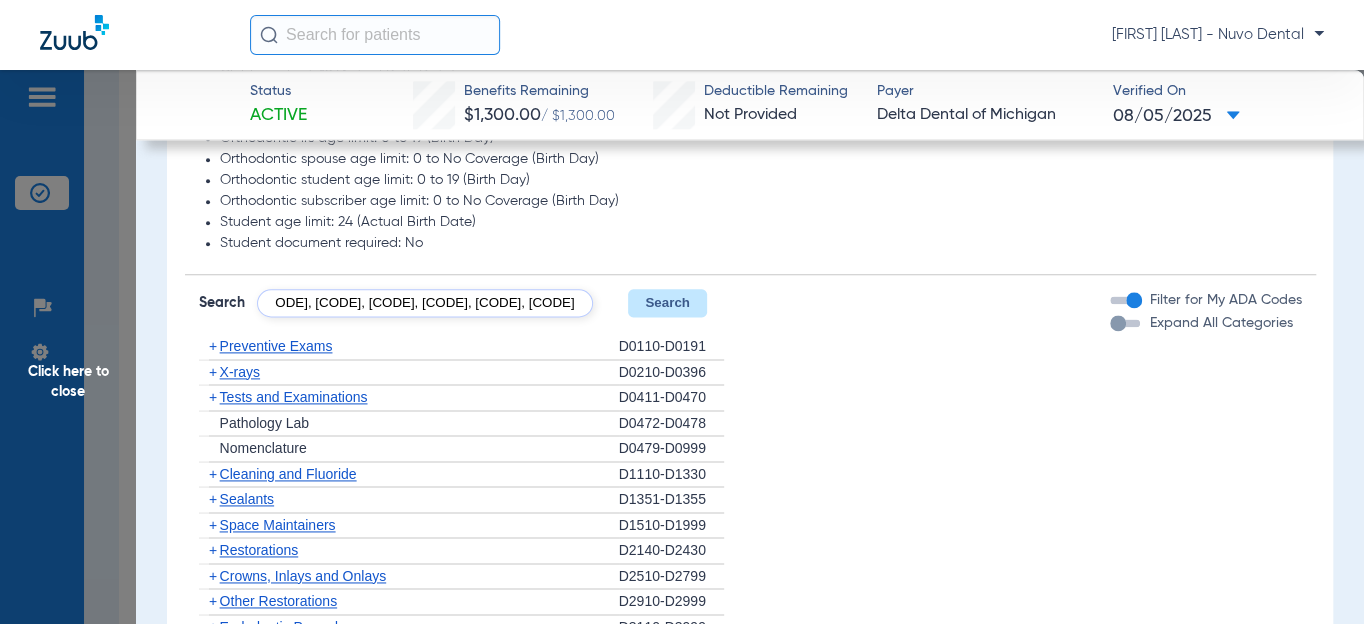 type on "[CODE], [CODE], [CODE], [CODE], [CODE], [CODE], [CODE], [CODE]" 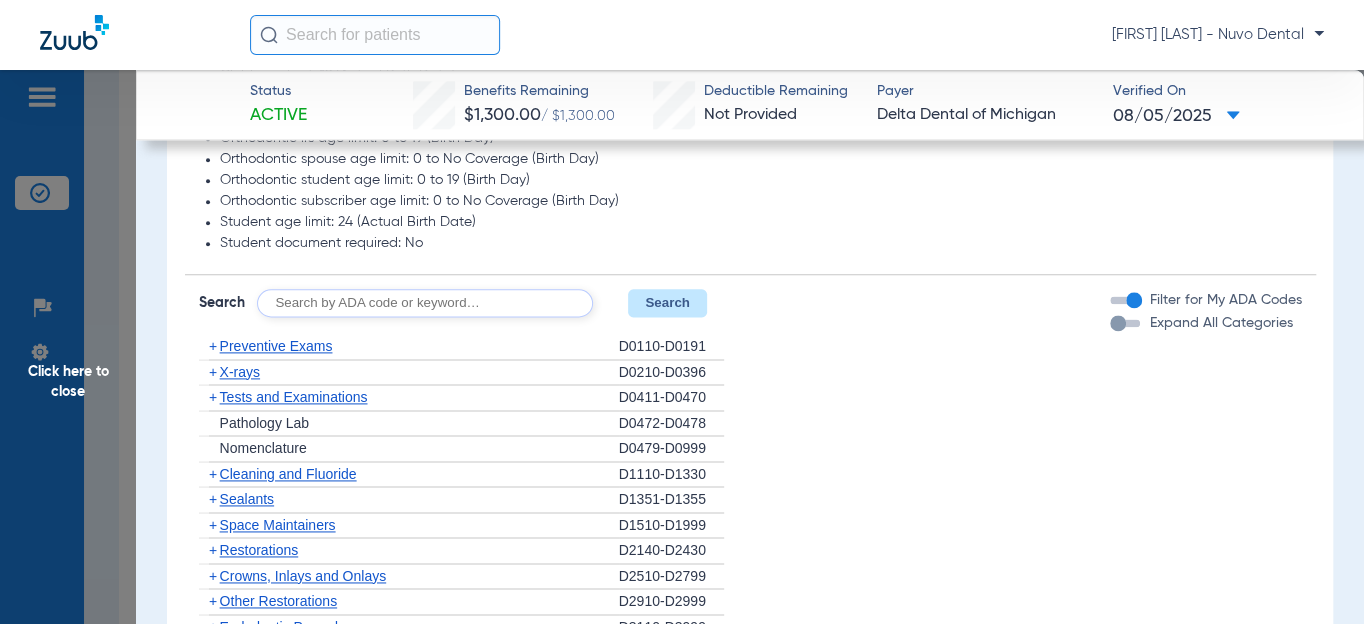 scroll, scrollTop: 0, scrollLeft: 0, axis: both 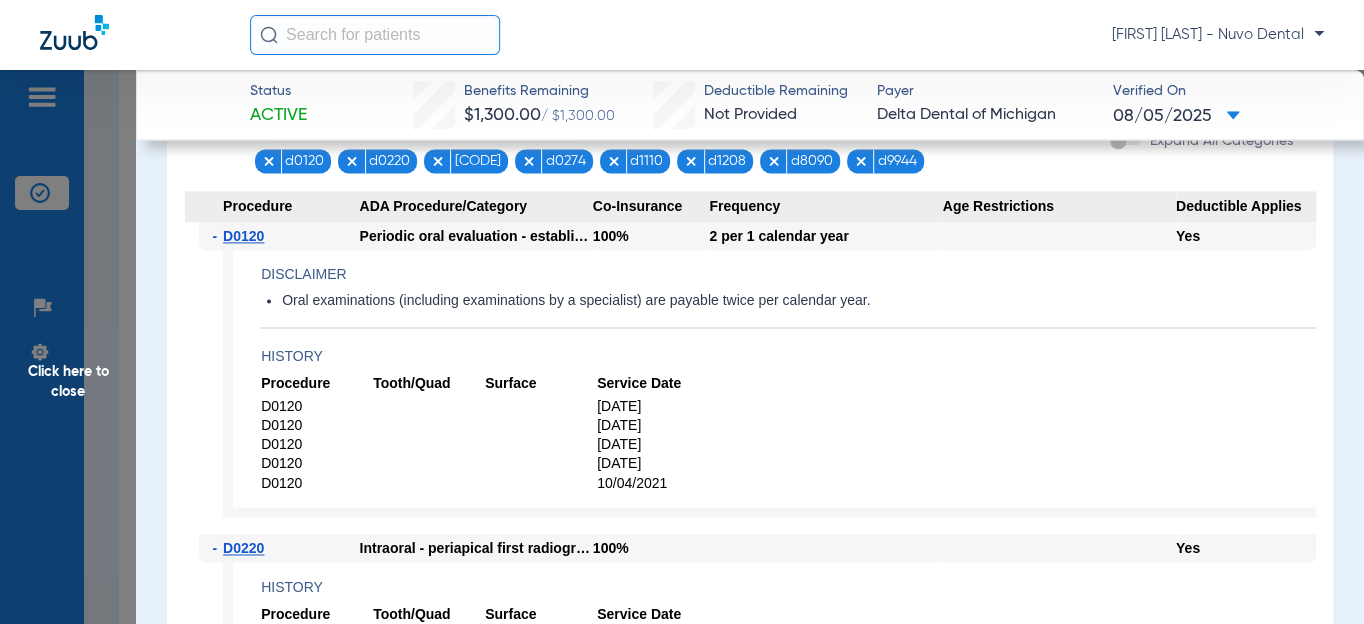 click 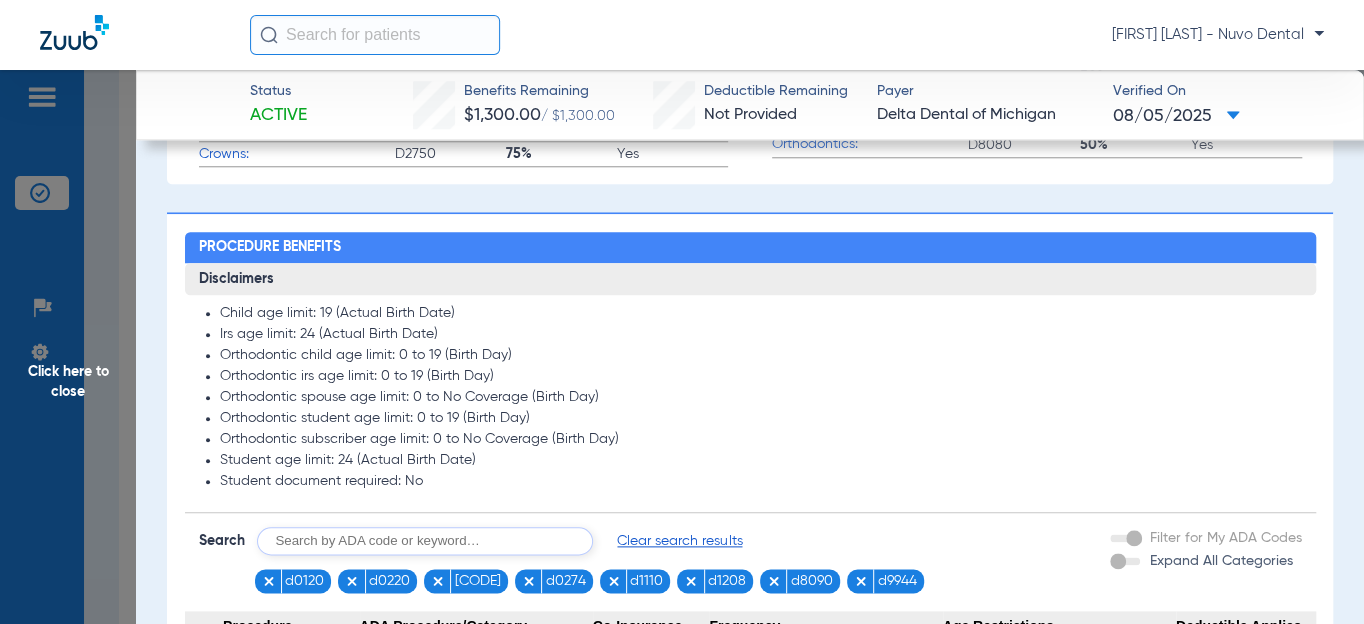 scroll, scrollTop: 1090, scrollLeft: 0, axis: vertical 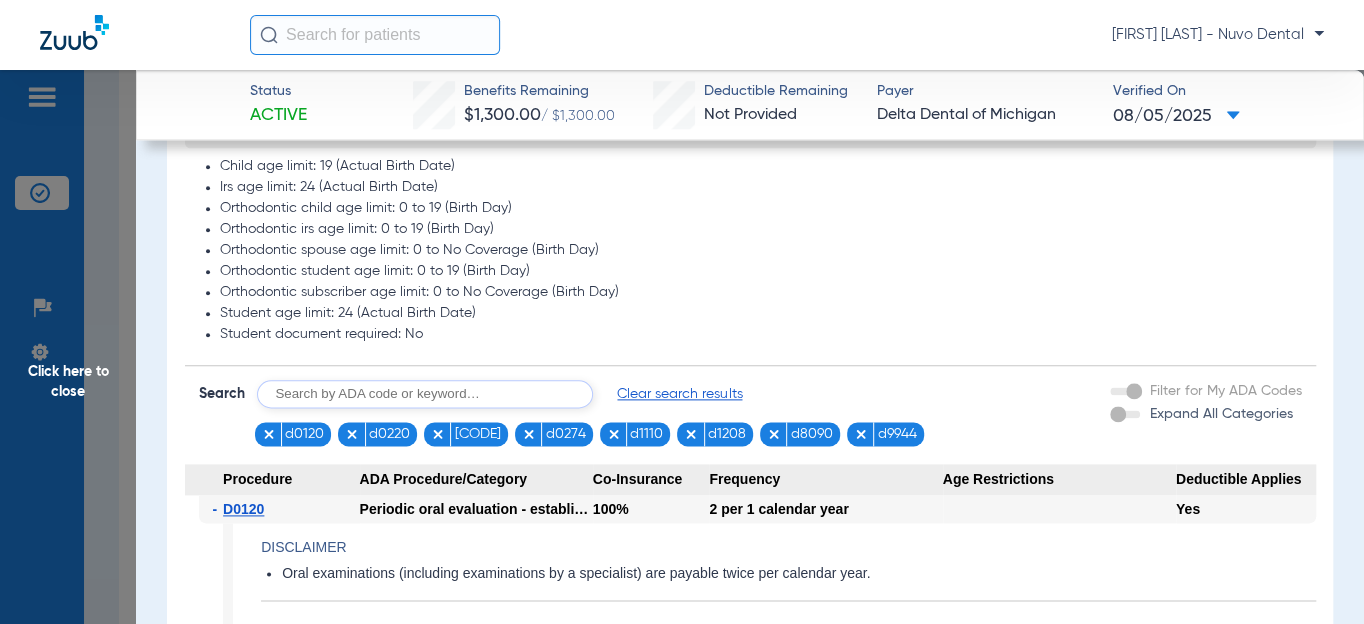 click on "Orthodontic subscriber age limit: 0 to No Coverage (Birth Day)" 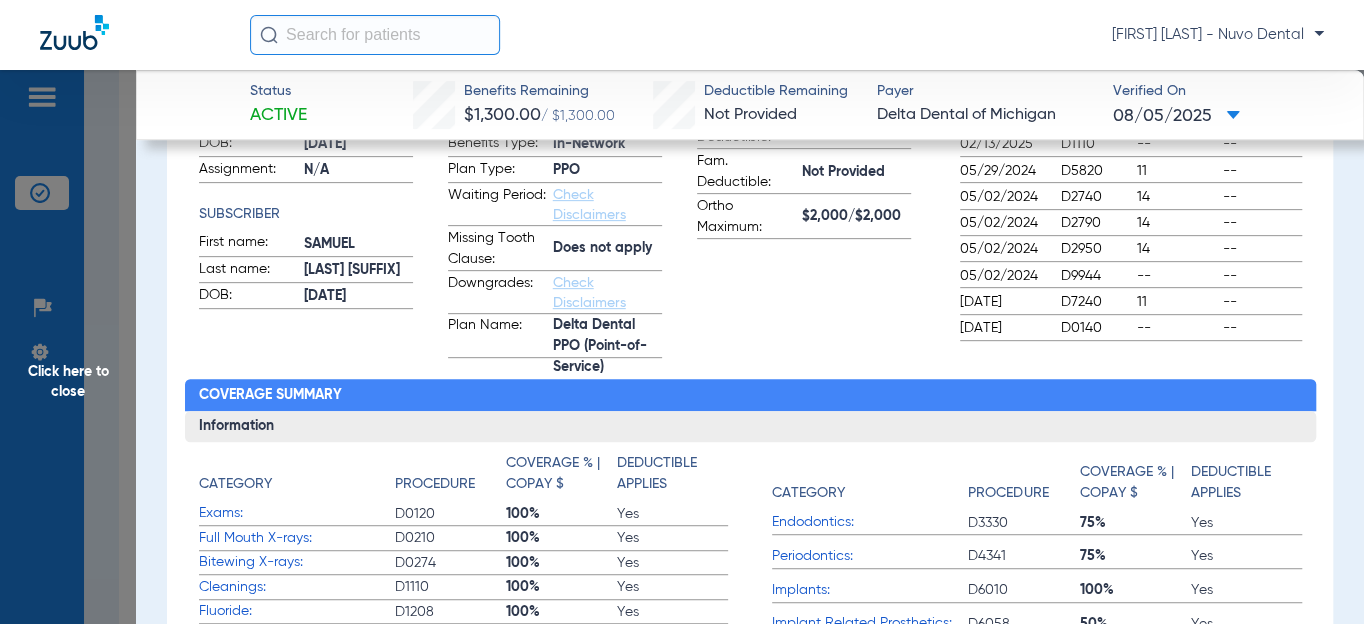 scroll, scrollTop: 0, scrollLeft: 0, axis: both 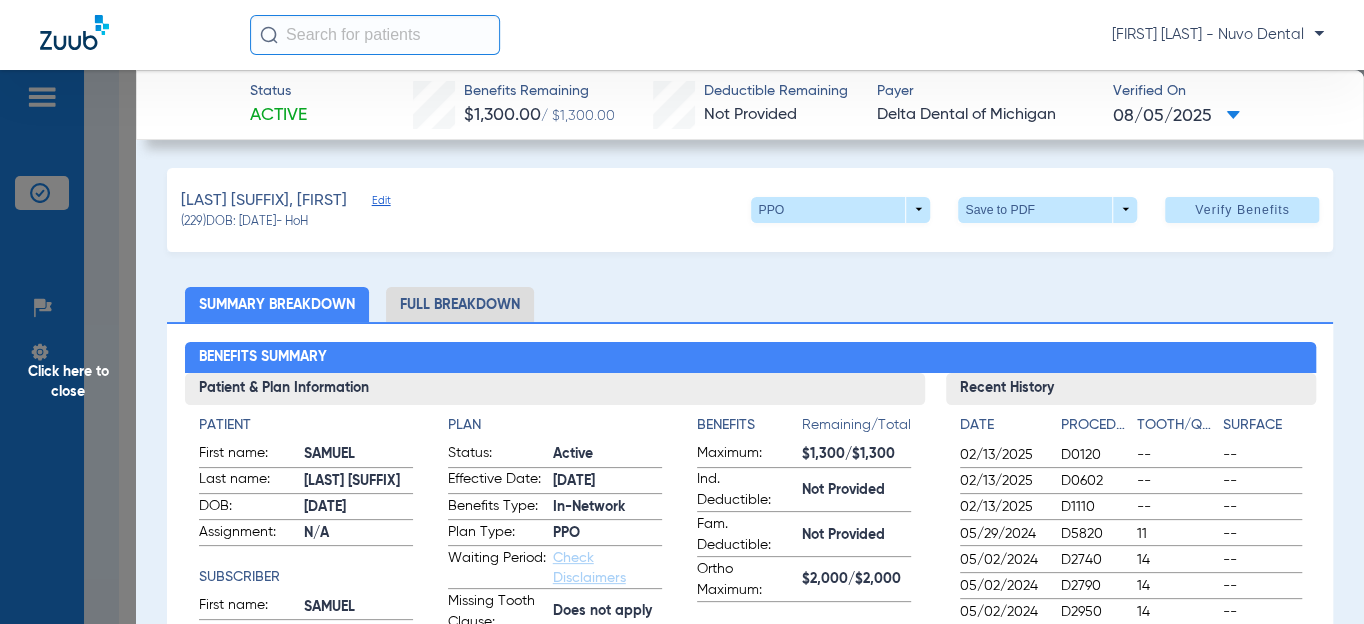 click on "Click here to close" 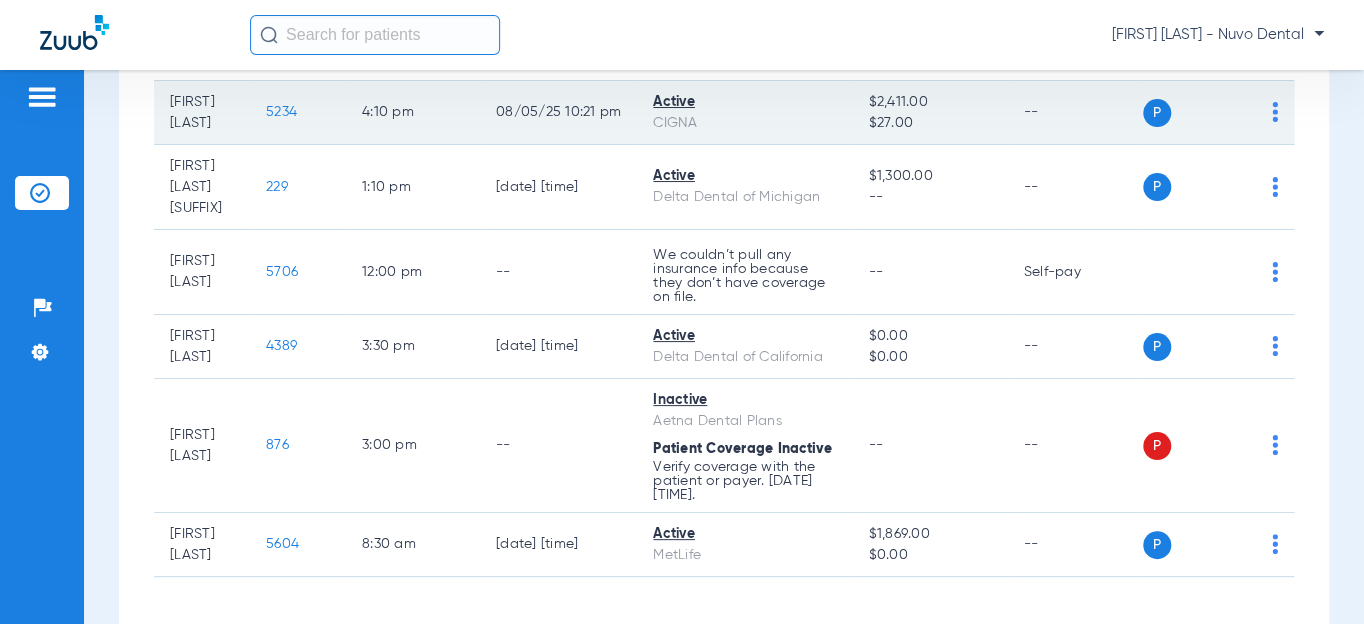 click on "5234" 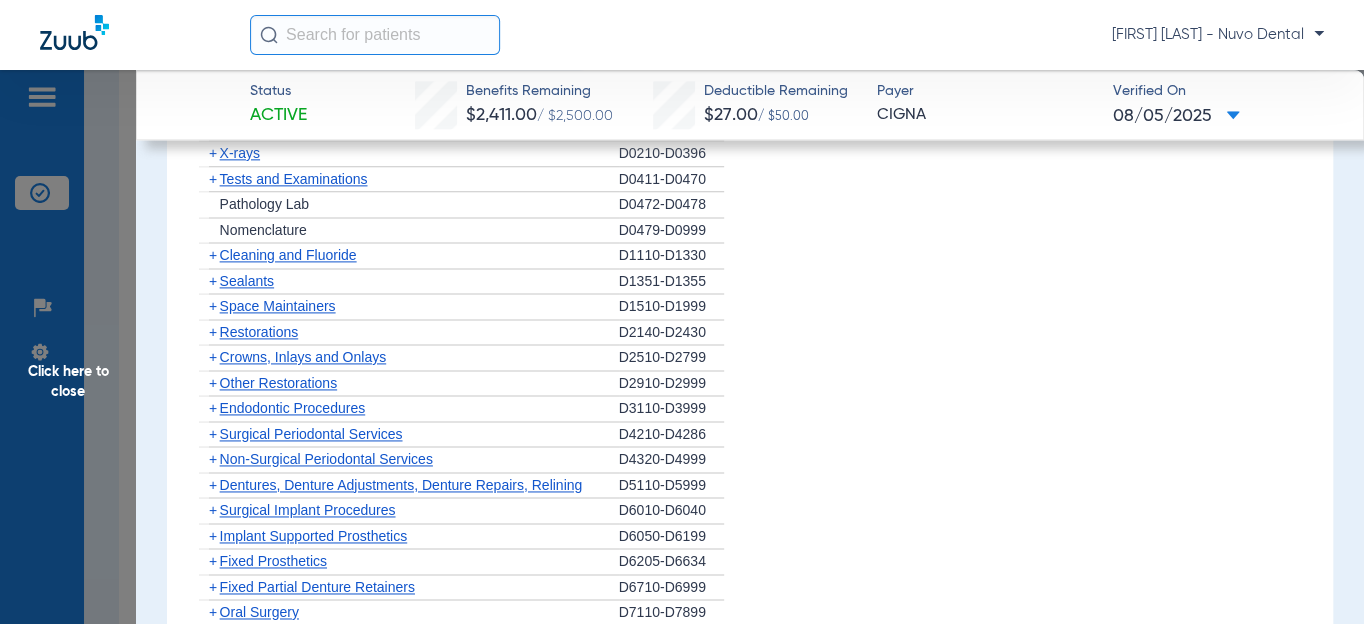 scroll, scrollTop: 1000, scrollLeft: 0, axis: vertical 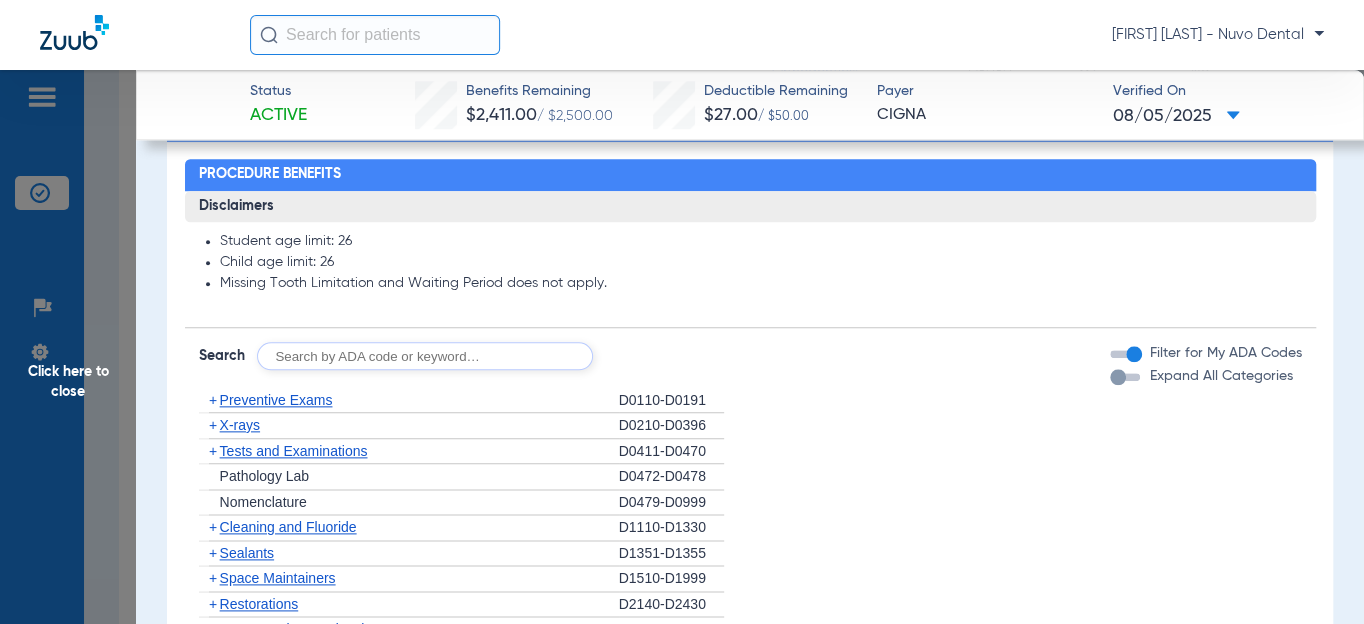 click 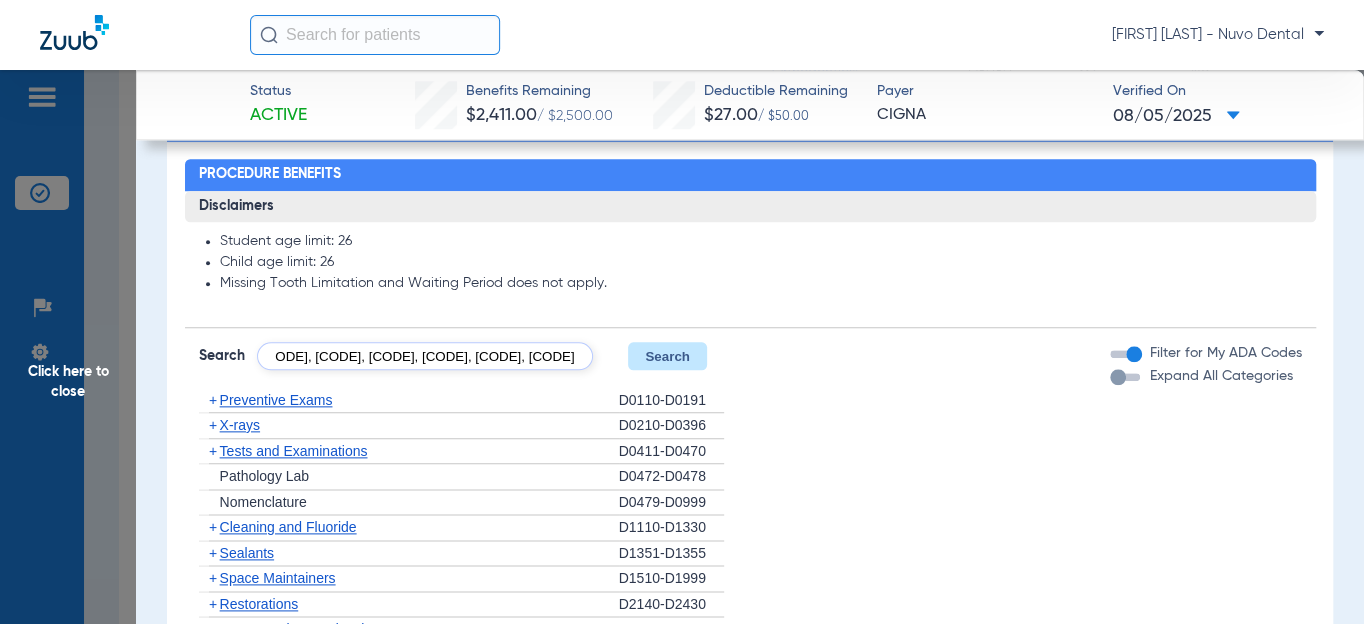 scroll, scrollTop: 0, scrollLeft: 150, axis: horizontal 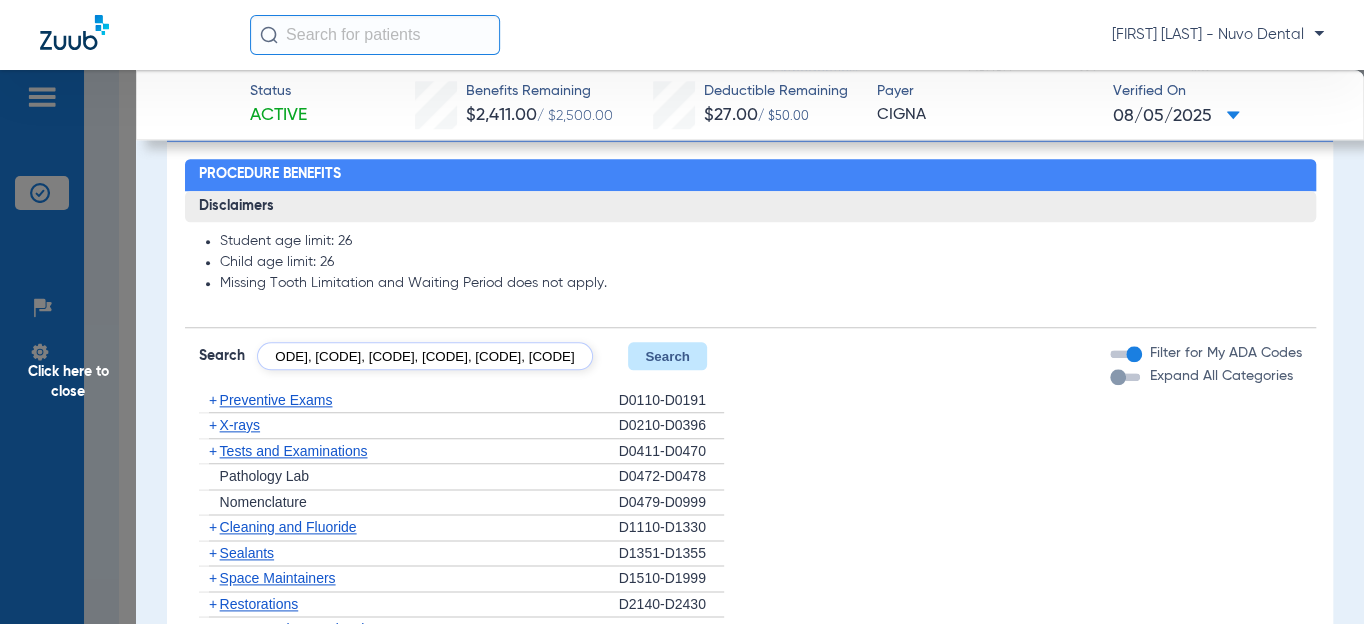 type on "[CODE], [CODE], [CODE], [CODE], [CODE], [CODE], [CODE], [CODE]" 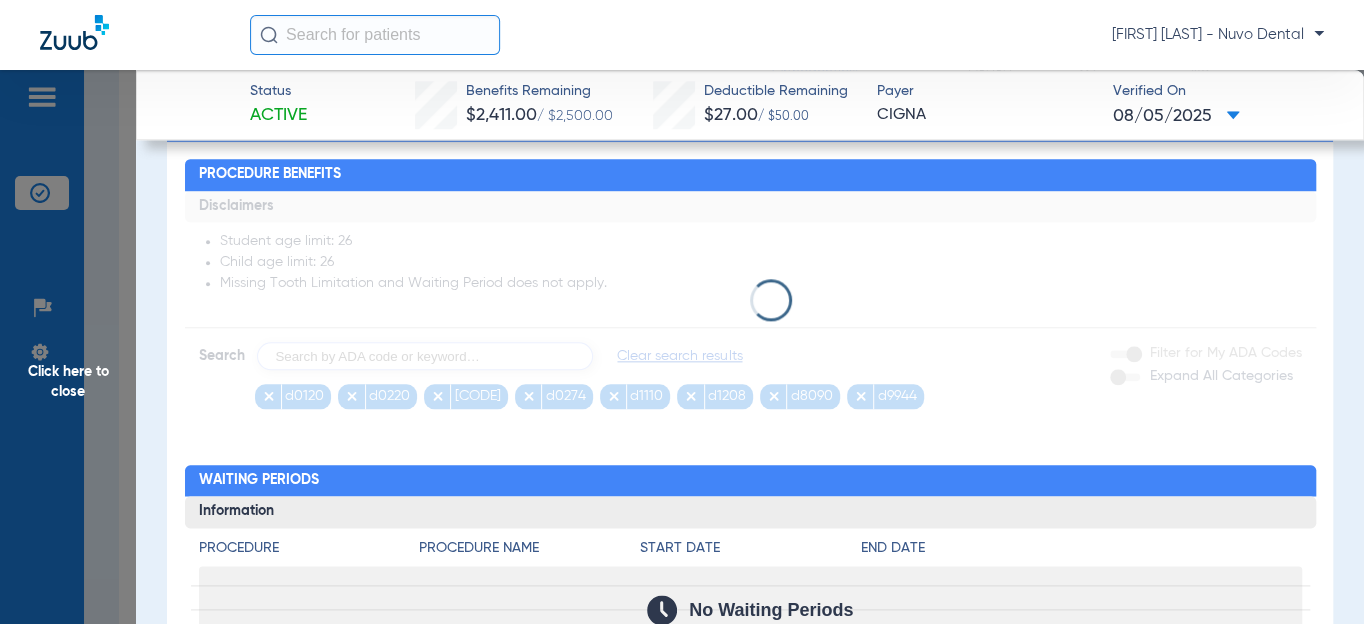 scroll, scrollTop: 0, scrollLeft: 0, axis: both 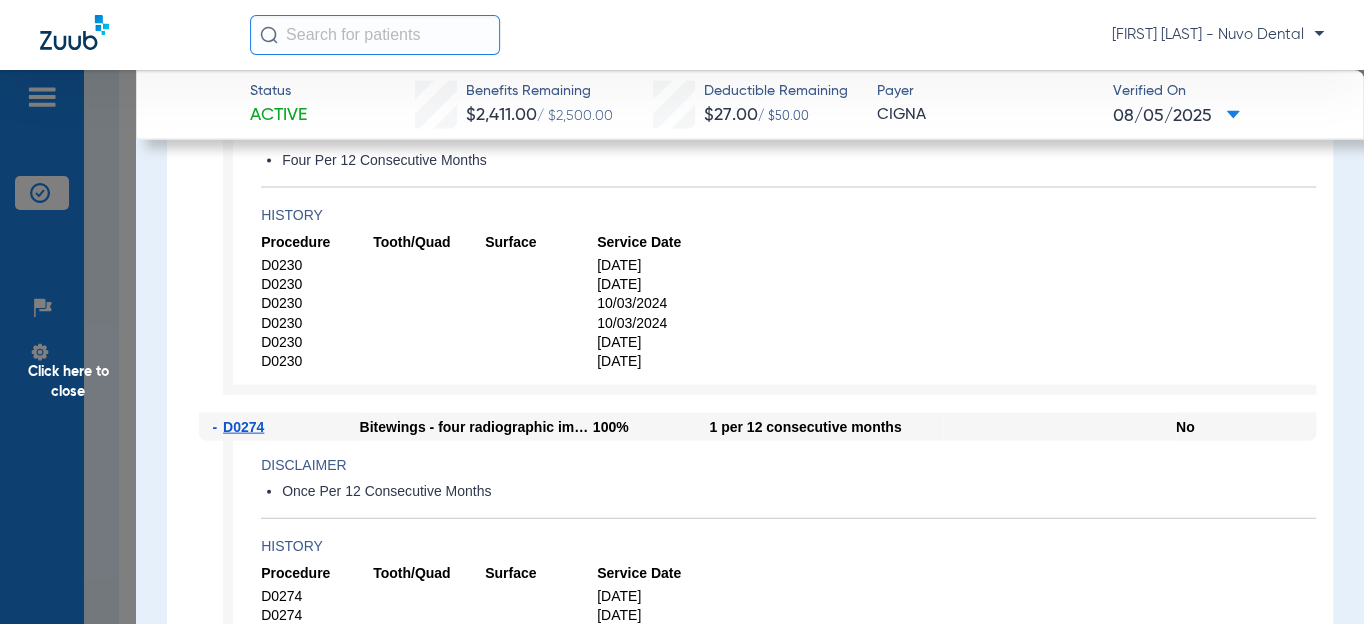 click on "Once Per 12 Consecutive Months" 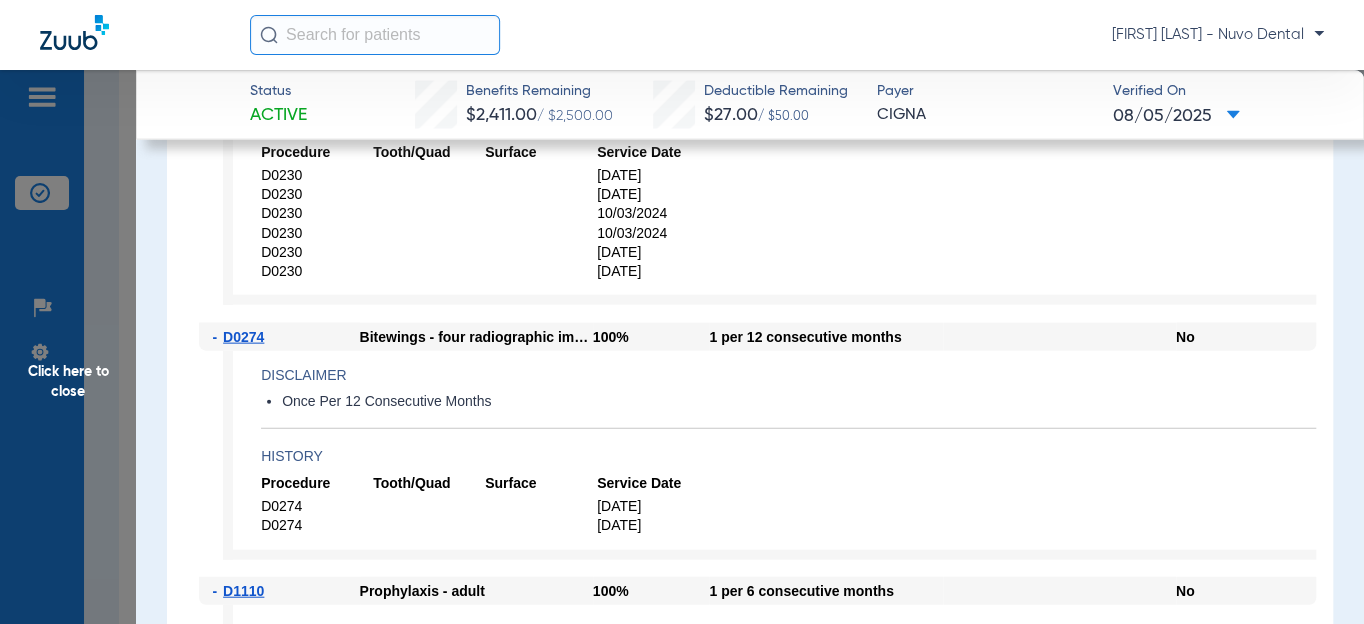 scroll, scrollTop: 1909, scrollLeft: 0, axis: vertical 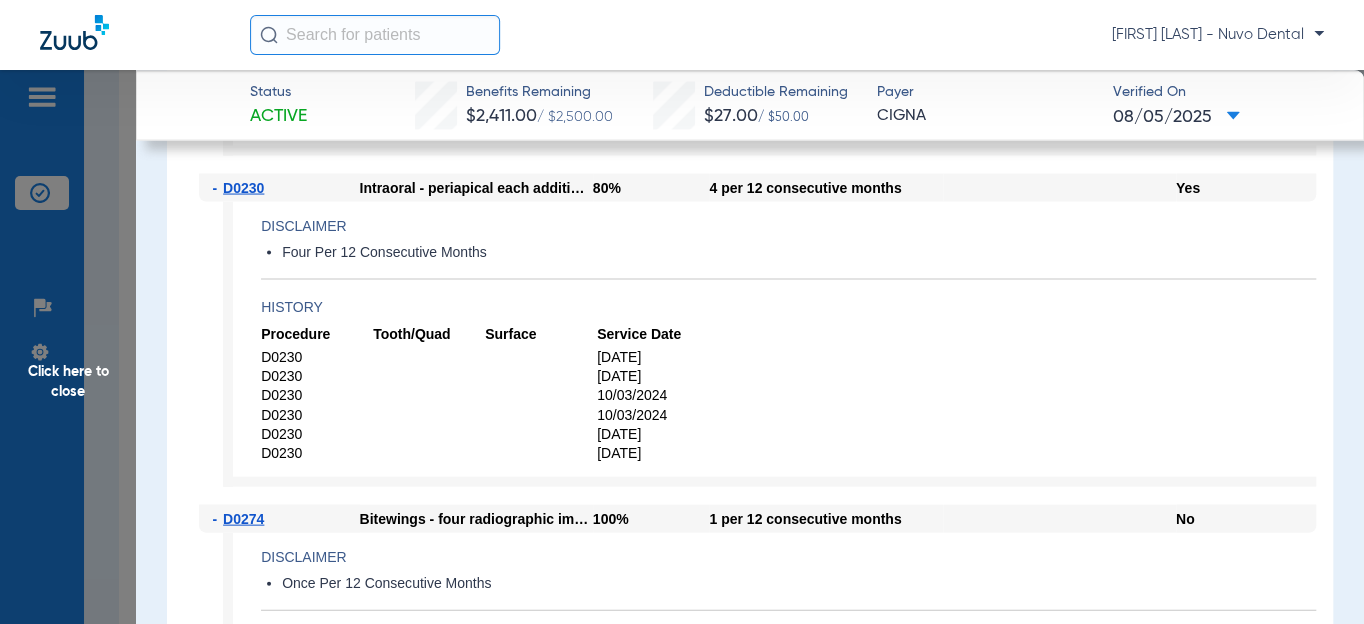 click on "Four Per 12 Consecutive Months" 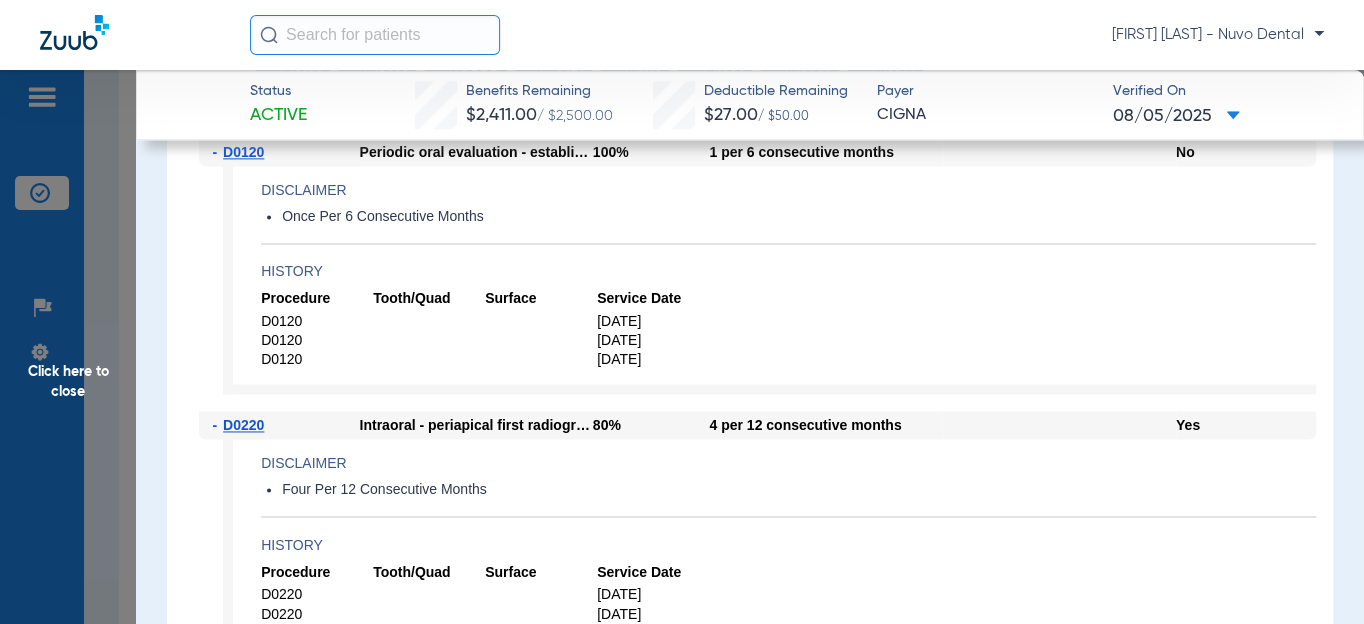 scroll, scrollTop: 1272, scrollLeft: 0, axis: vertical 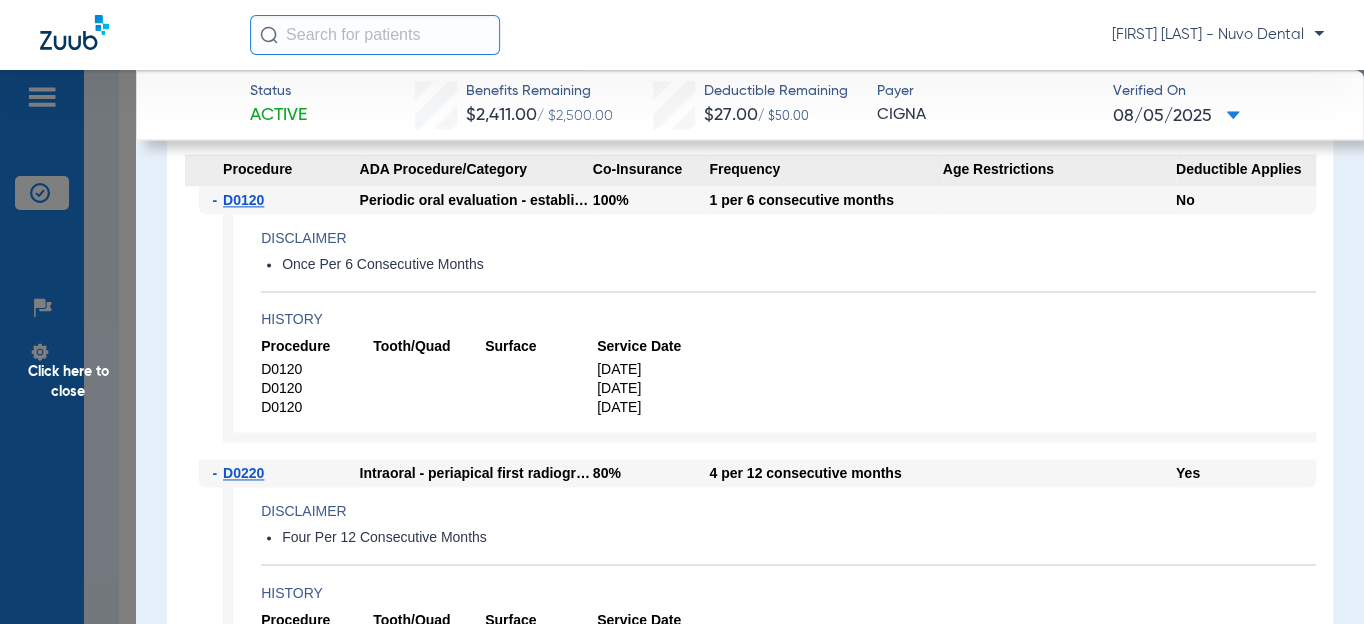 click on "Once Per 6 Consecutive Months" 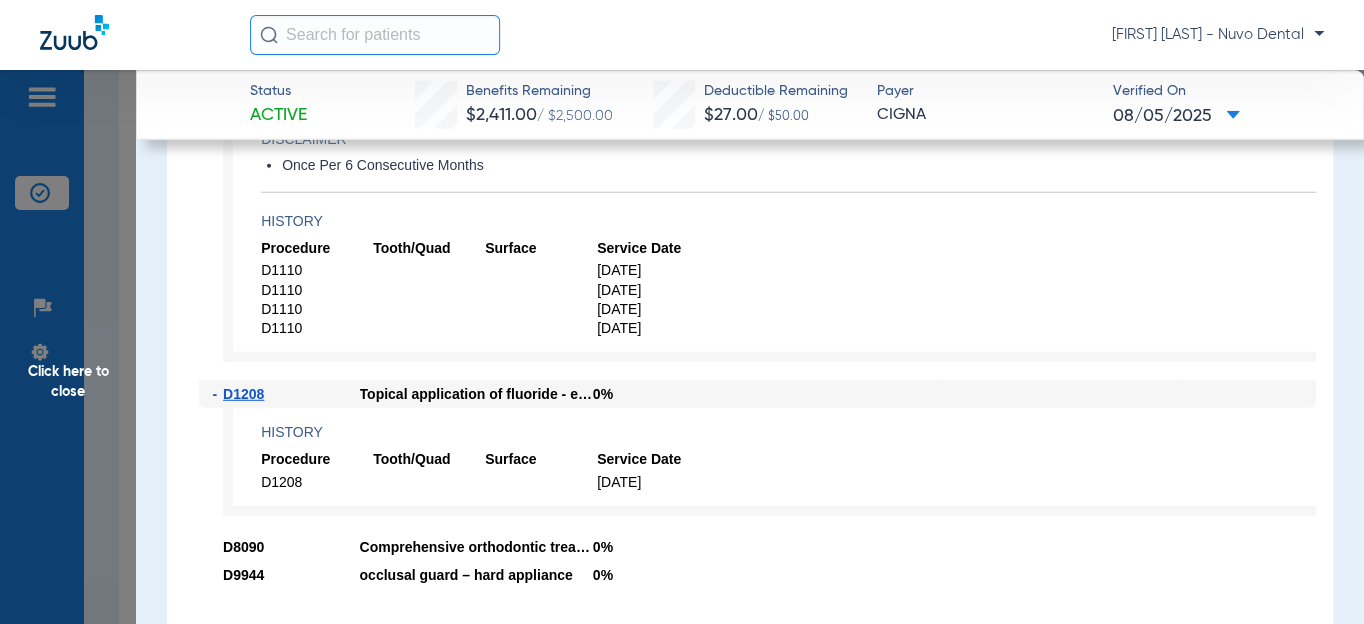 scroll, scrollTop: 2454, scrollLeft: 0, axis: vertical 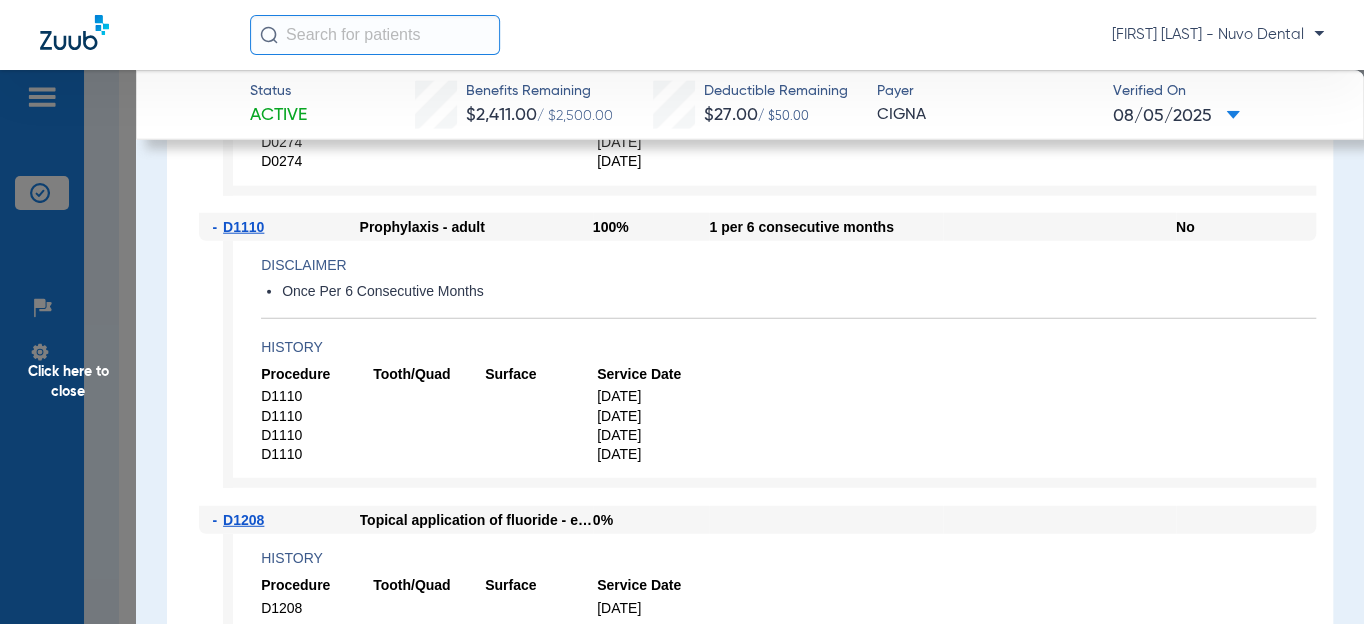 click 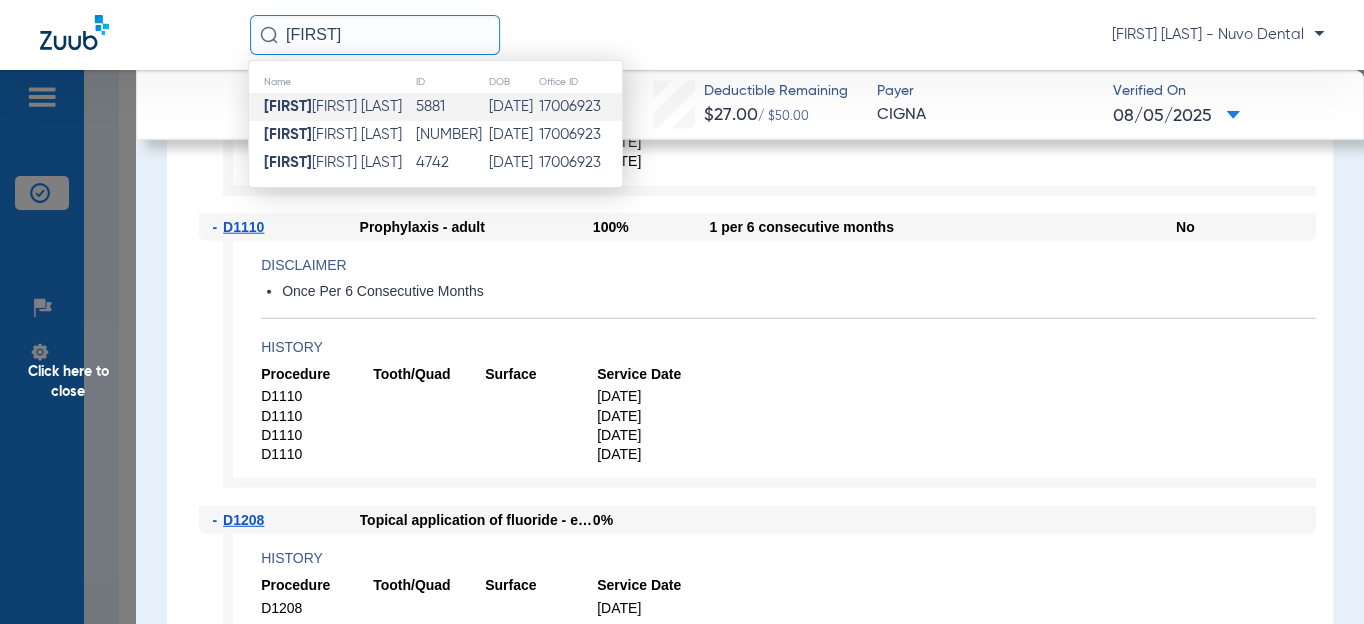 type on "[FIRST]" 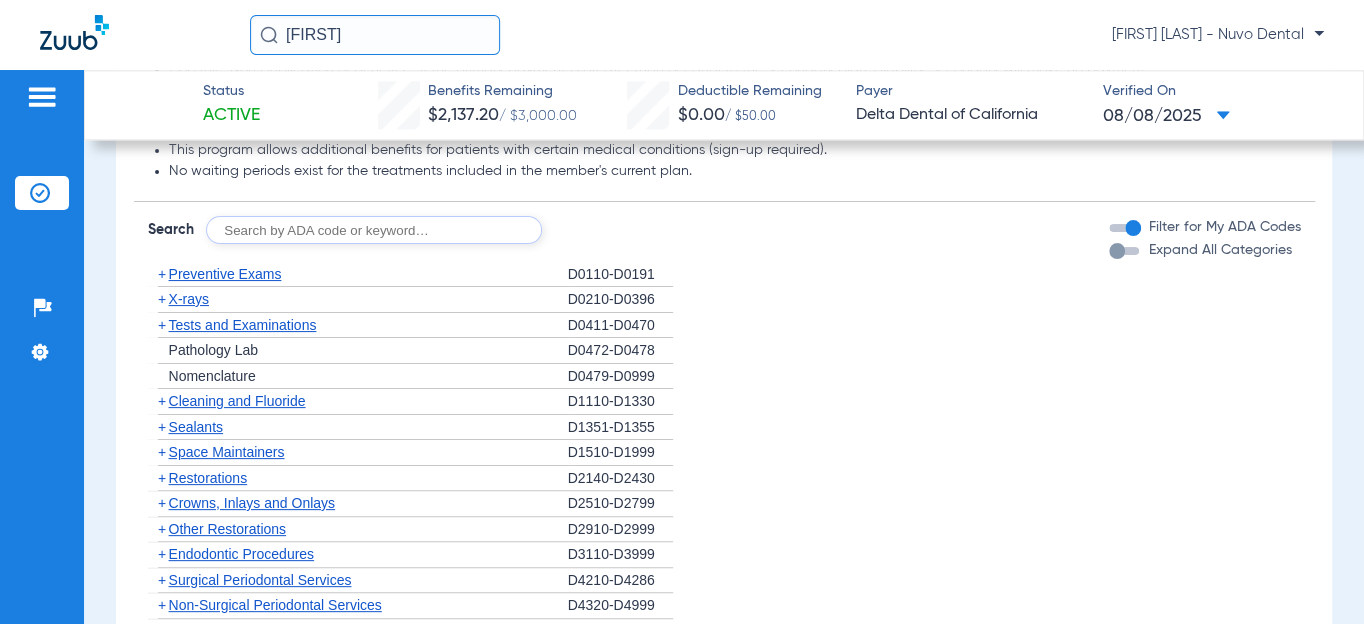 scroll, scrollTop: 1231, scrollLeft: 0, axis: vertical 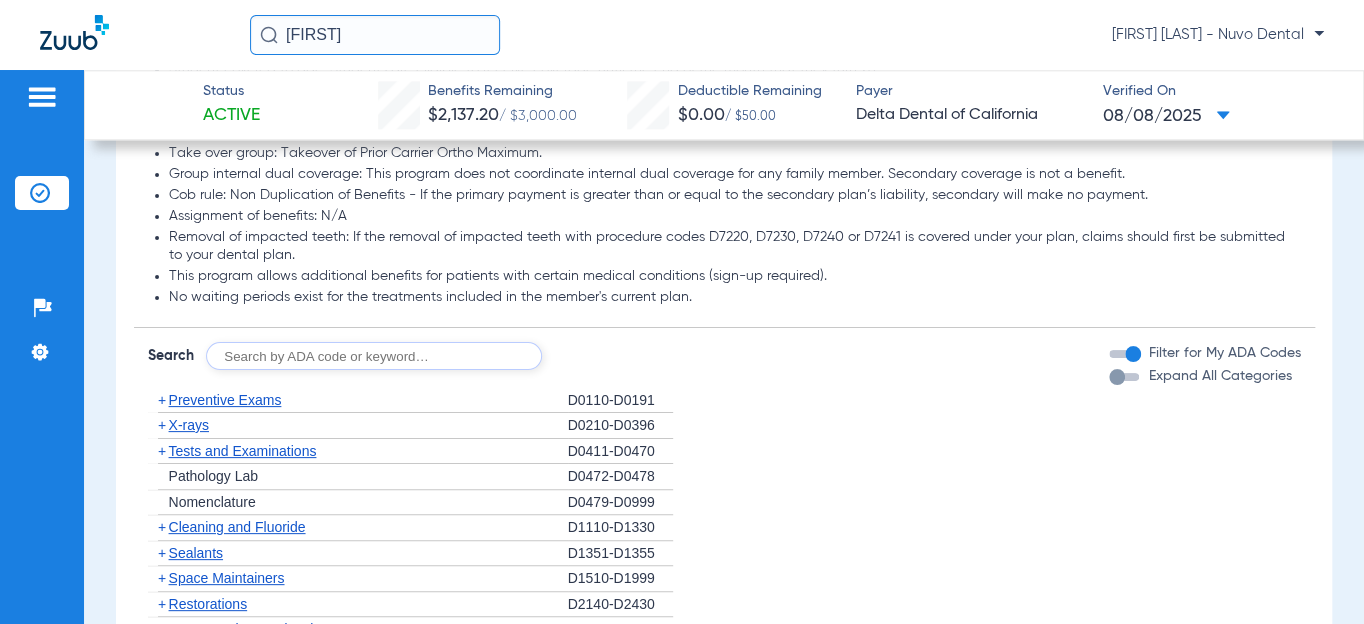 click 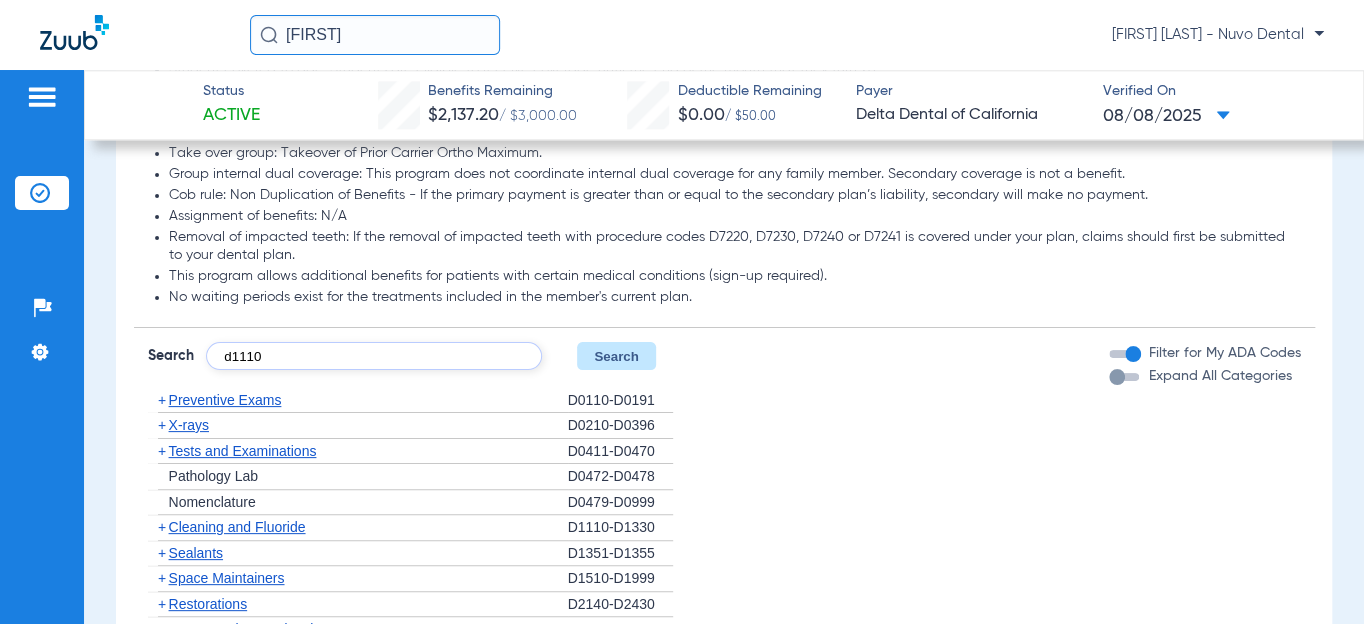 type on "d1110" 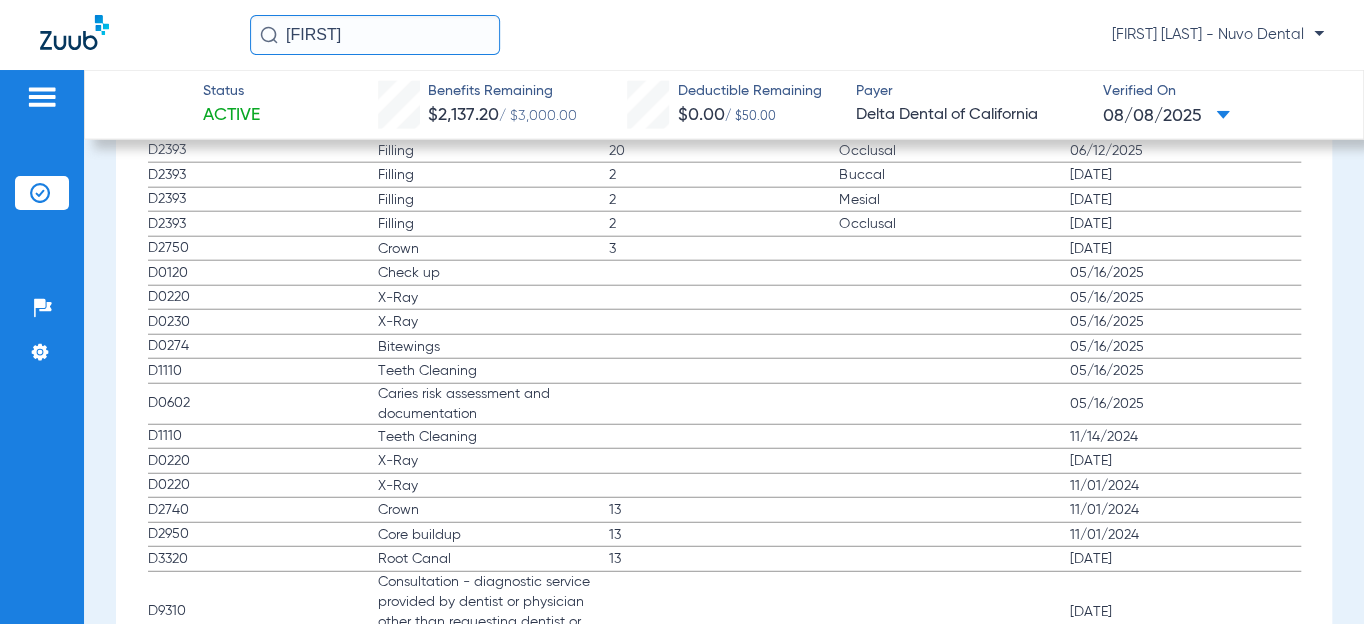 scroll, scrollTop: 2413, scrollLeft: 0, axis: vertical 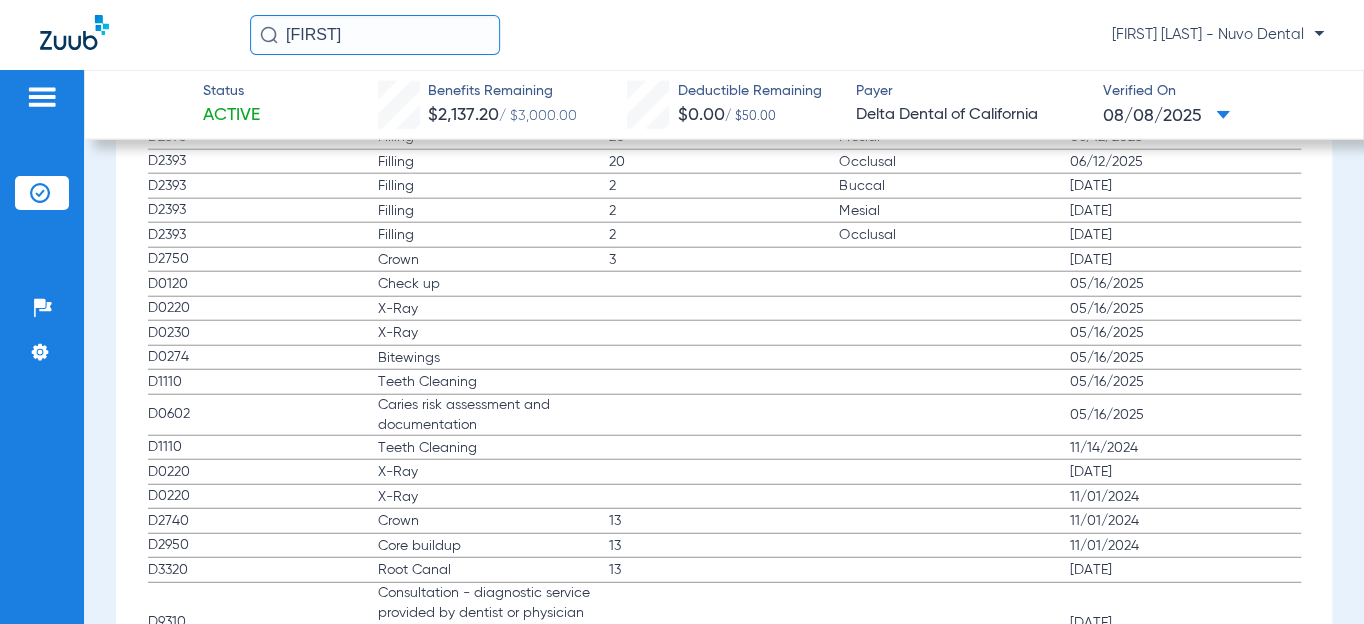 click on "Teeth Cleaning" 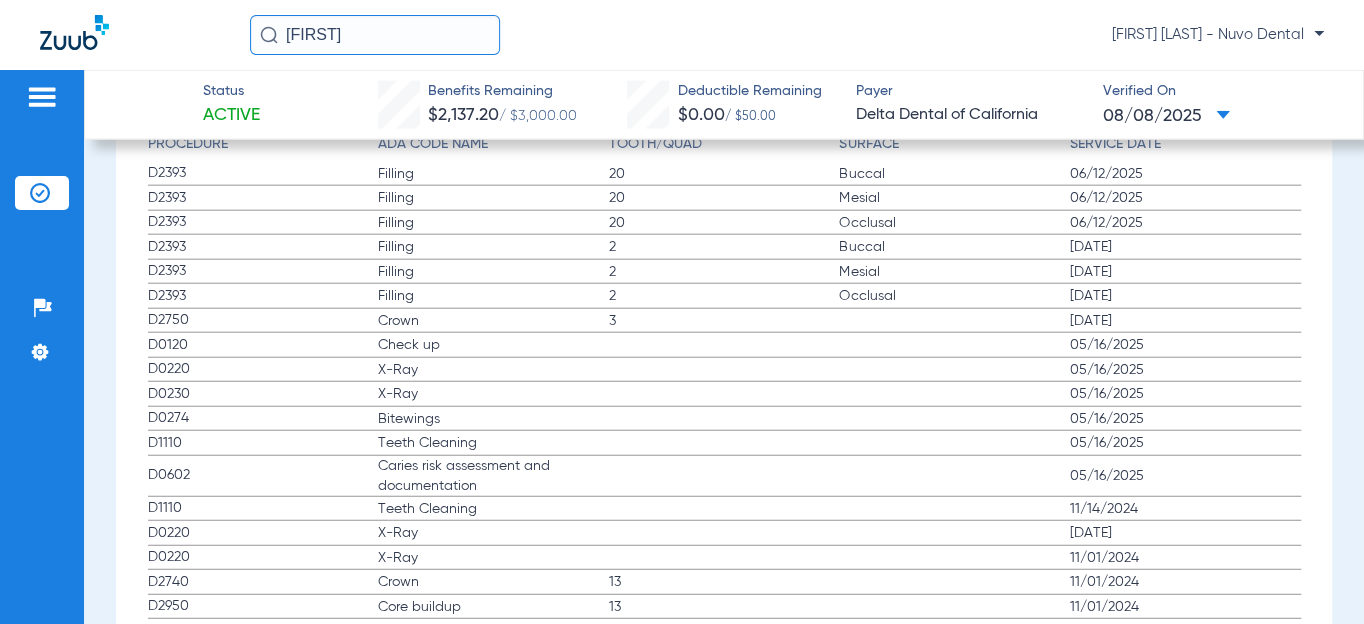 scroll, scrollTop: 2322, scrollLeft: 0, axis: vertical 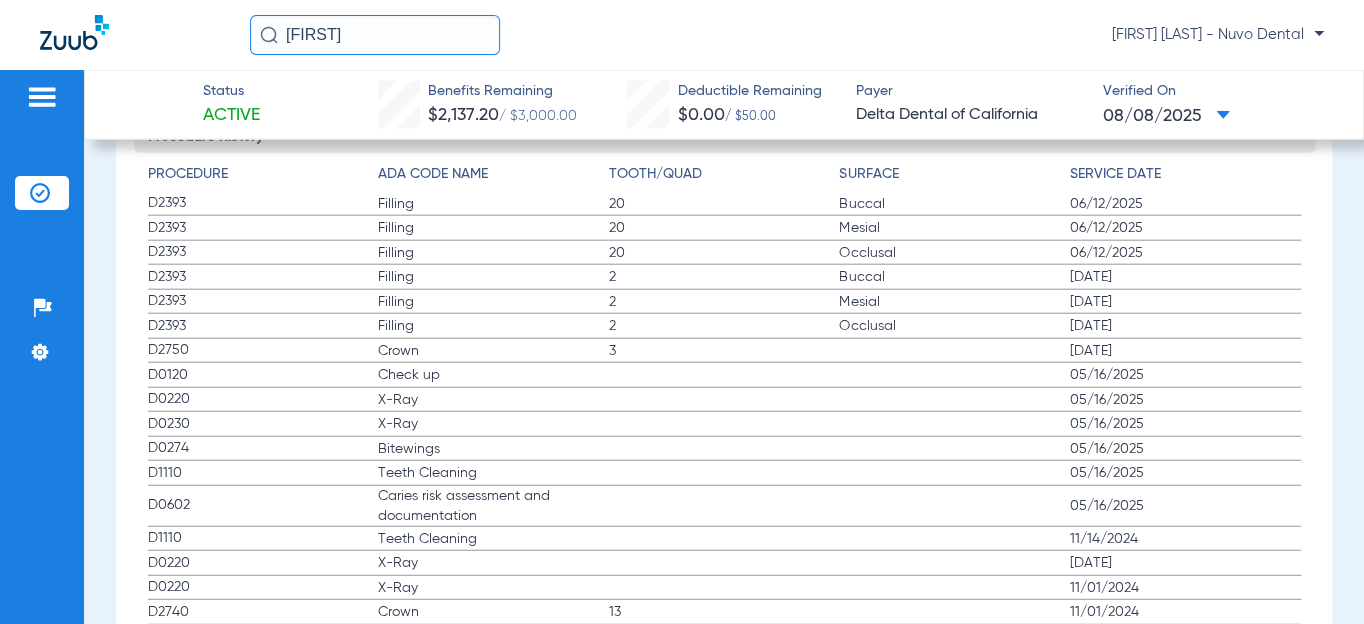 click on "Teeth Cleaning" 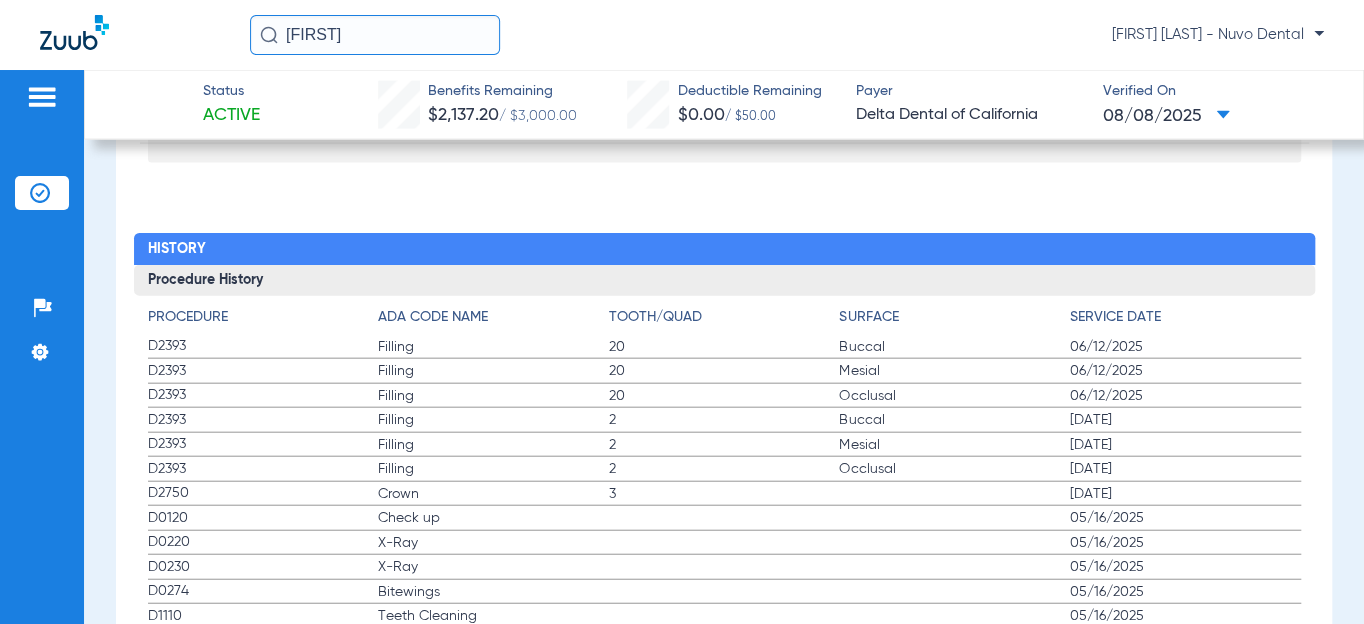 scroll, scrollTop: 2140, scrollLeft: 0, axis: vertical 